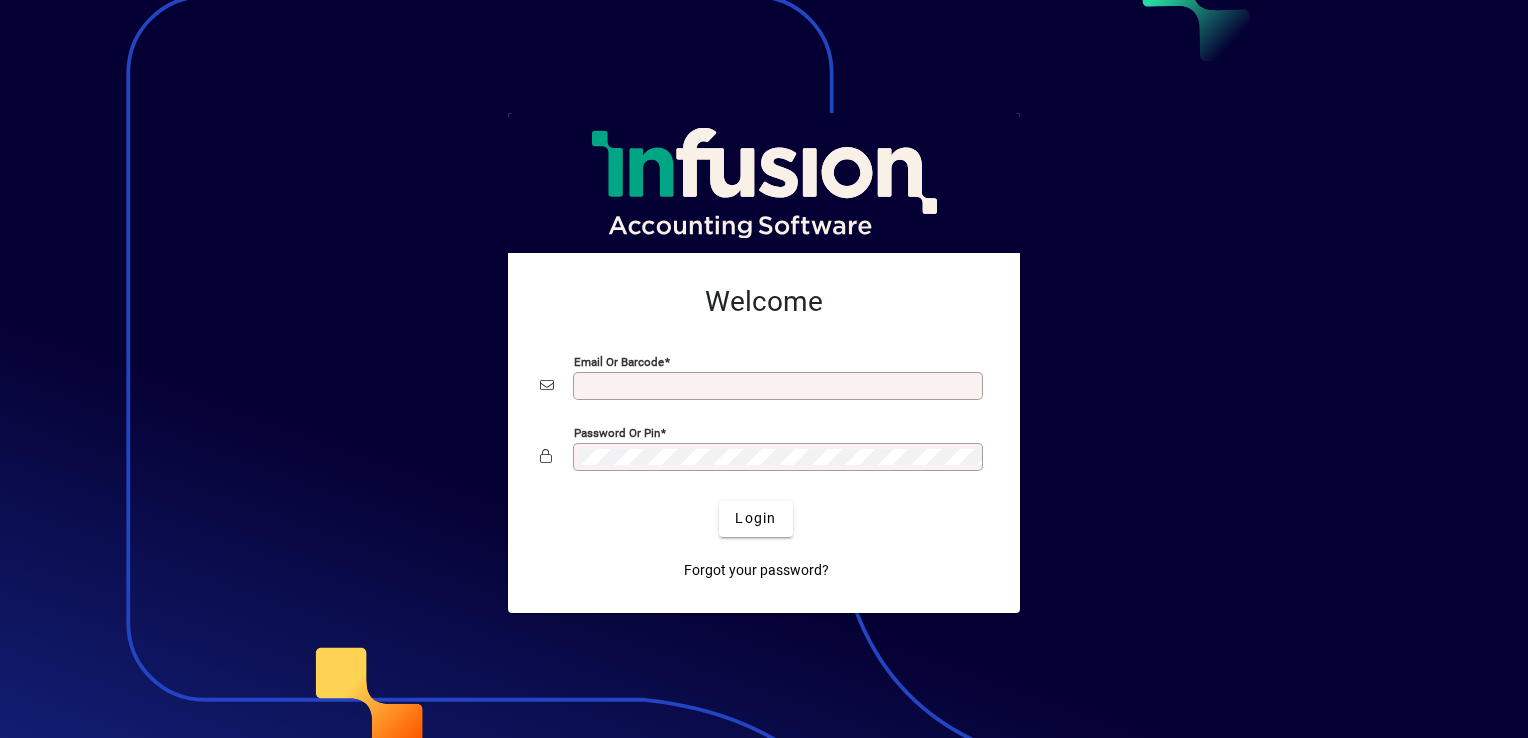 scroll, scrollTop: 0, scrollLeft: 0, axis: both 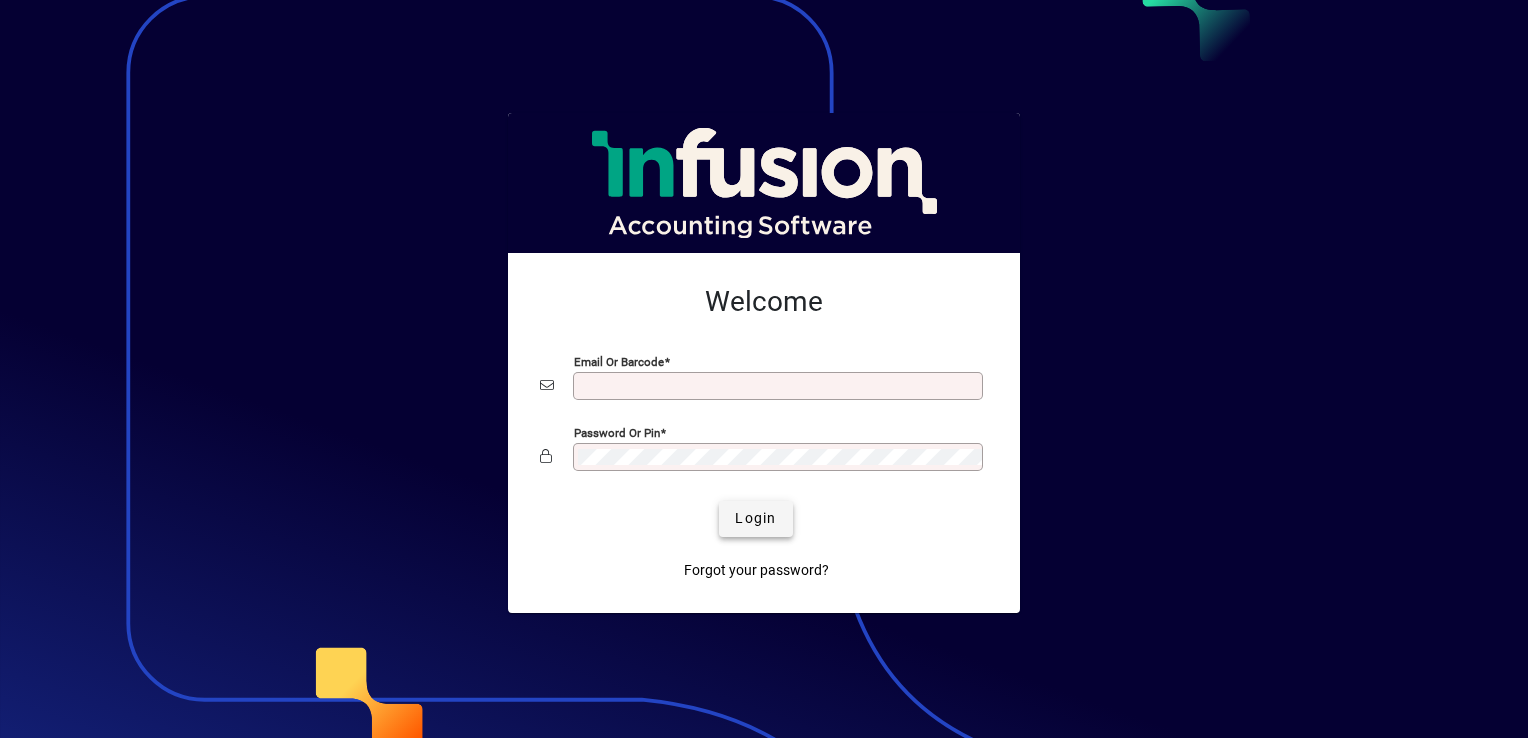 type on "**********" 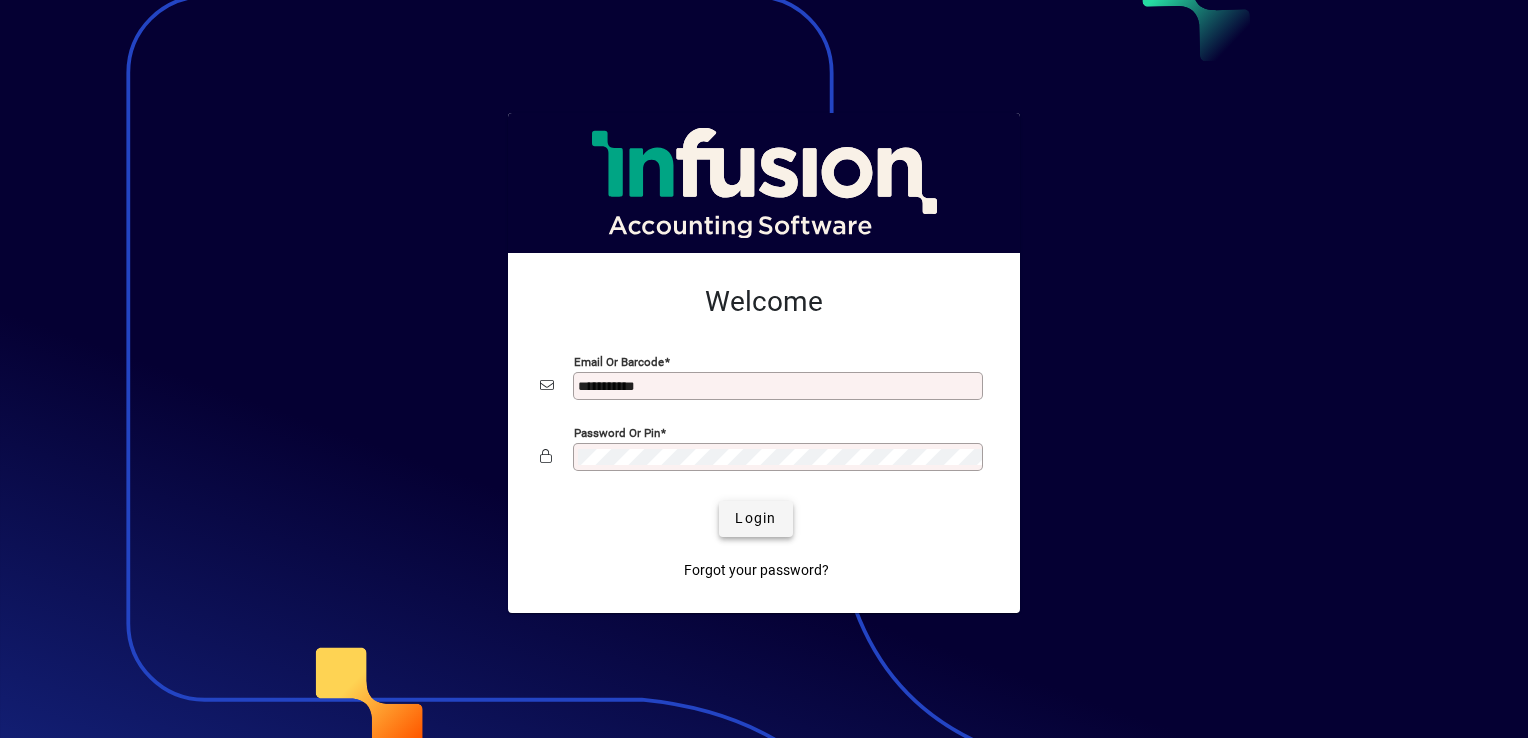 click on "Login" 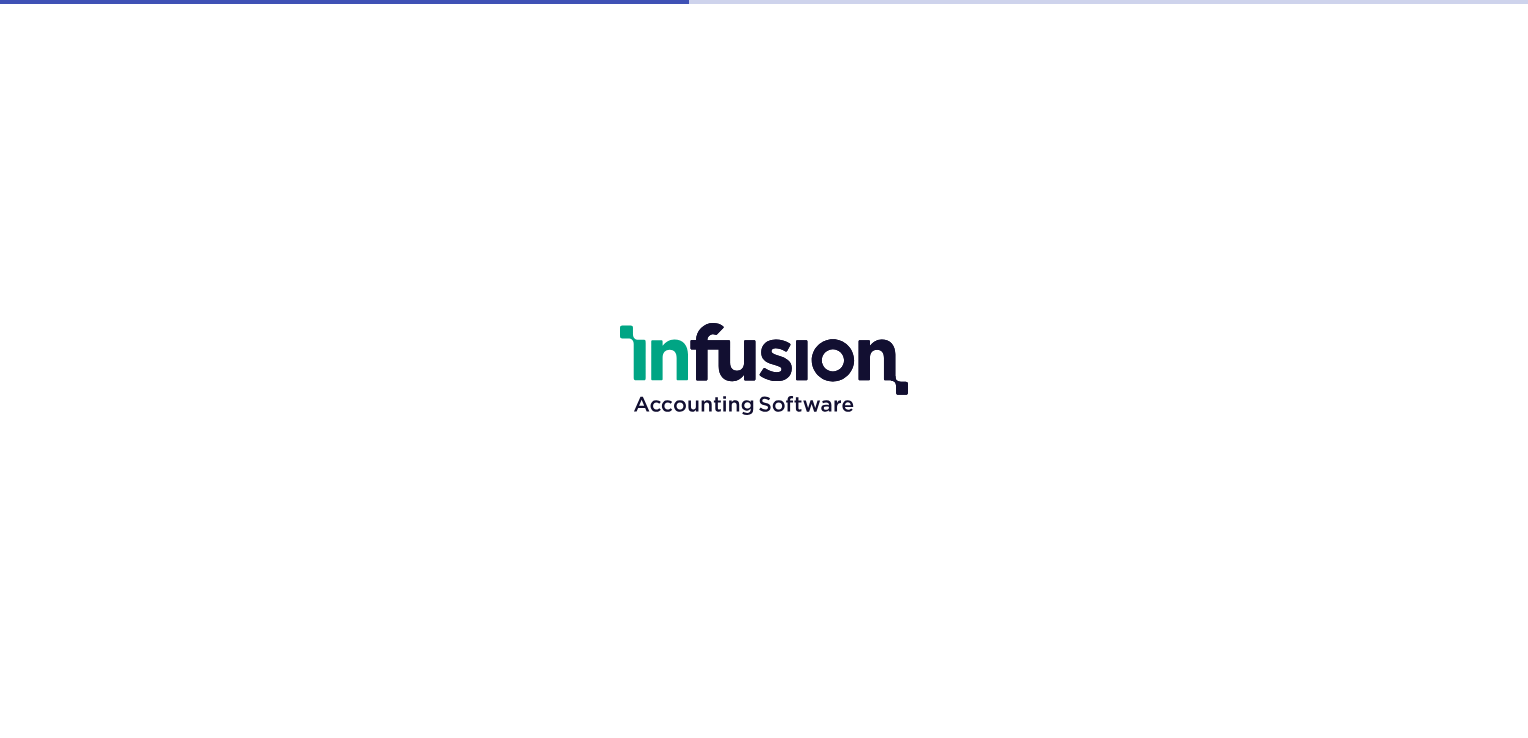 scroll, scrollTop: 0, scrollLeft: 0, axis: both 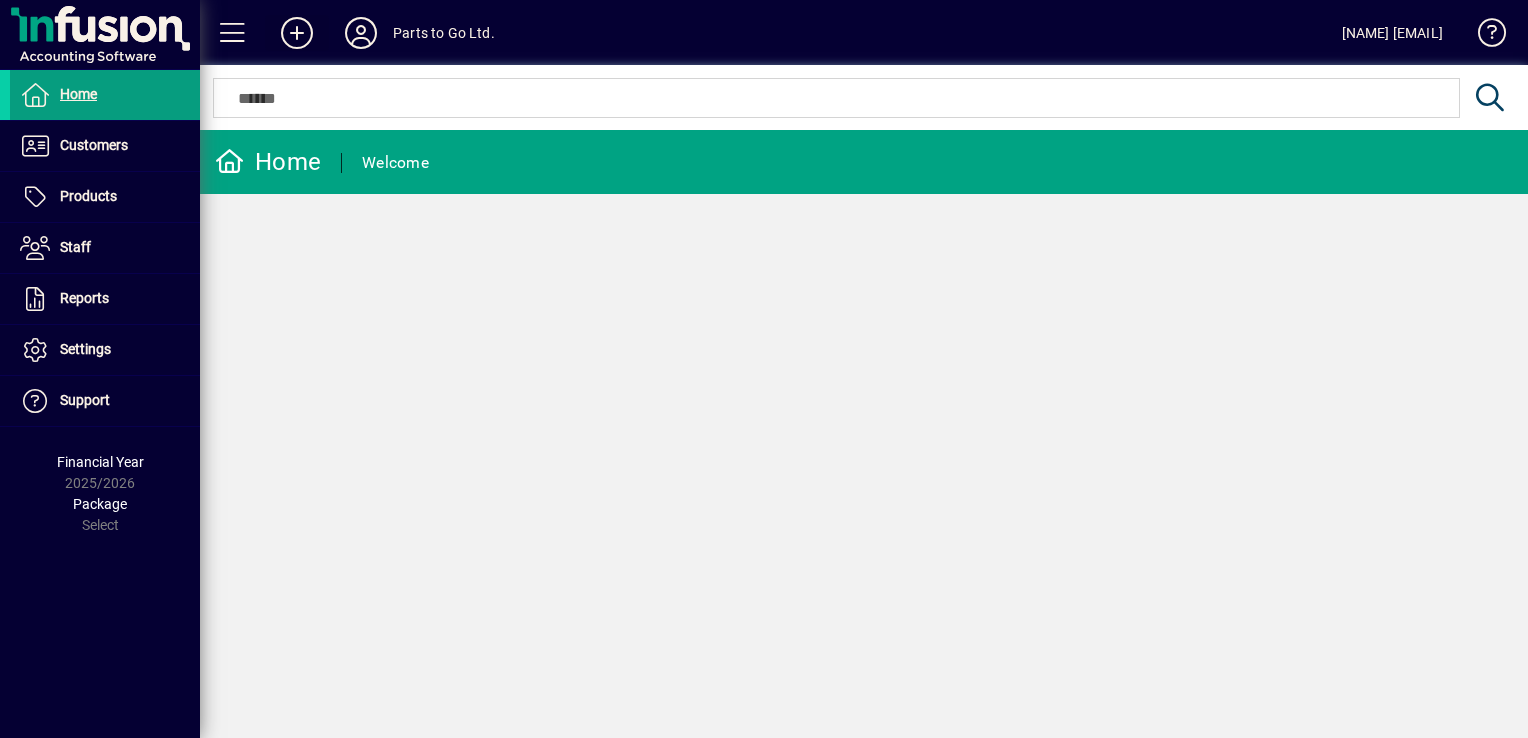 click 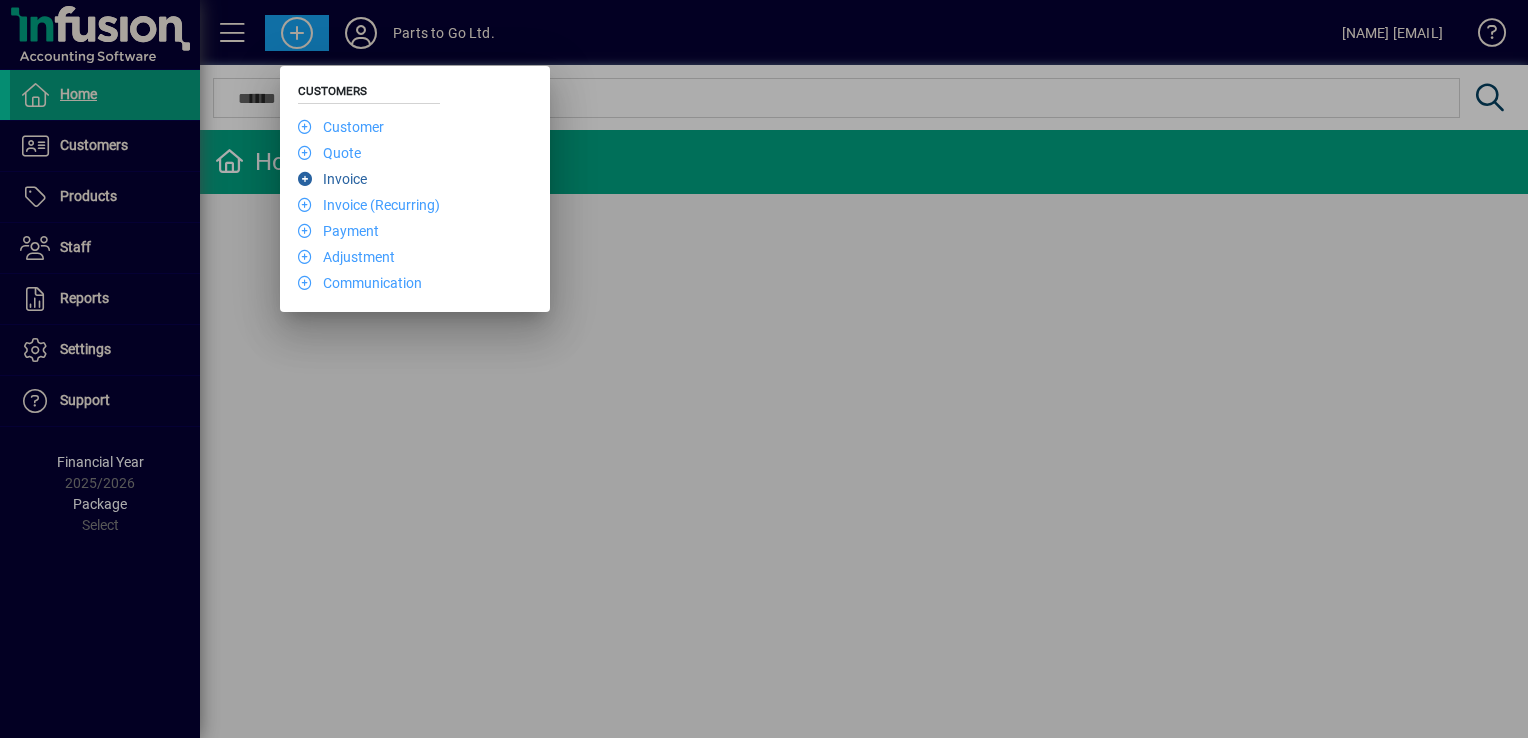 click on "Invoice" at bounding box center (332, 179) 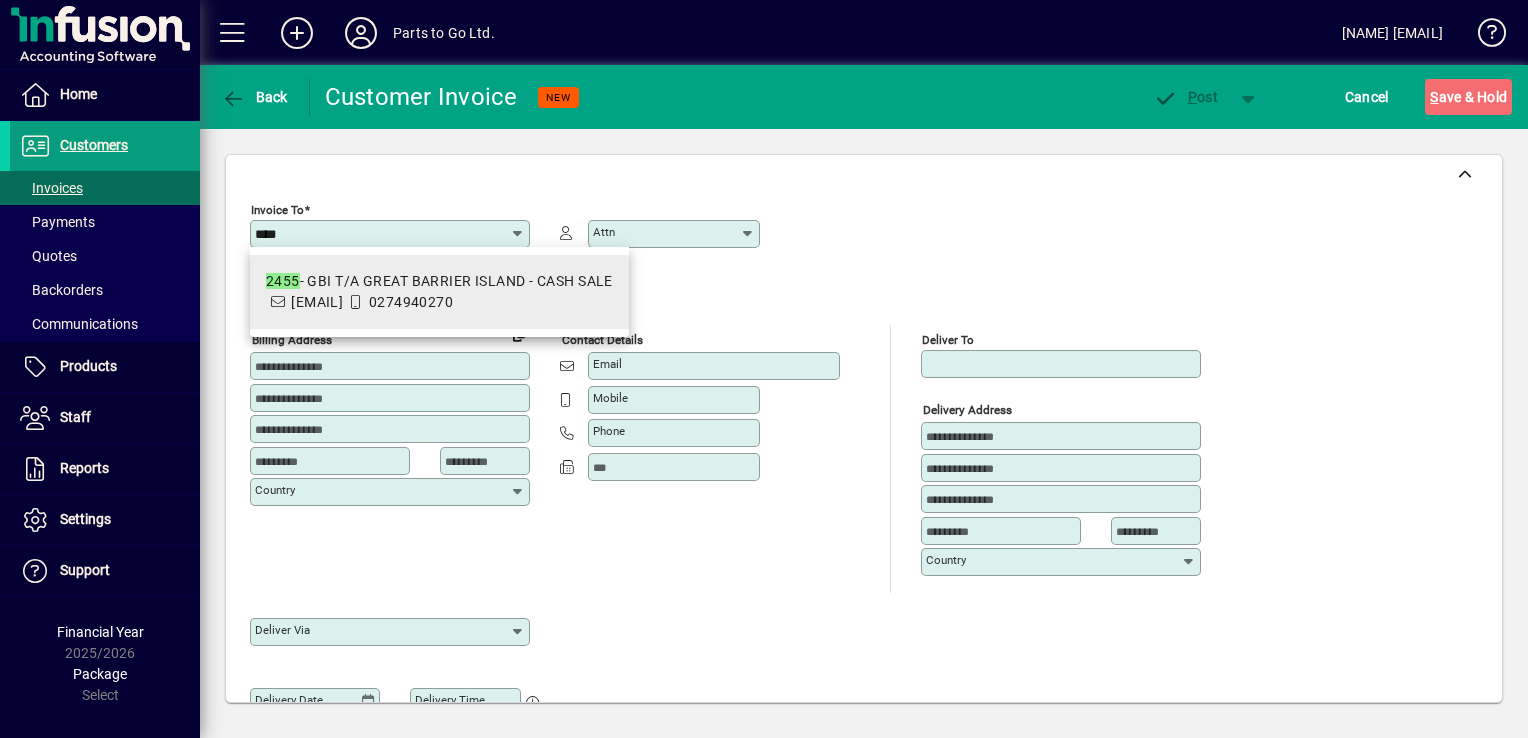 click on "[EMAIL]" at bounding box center (317, 302) 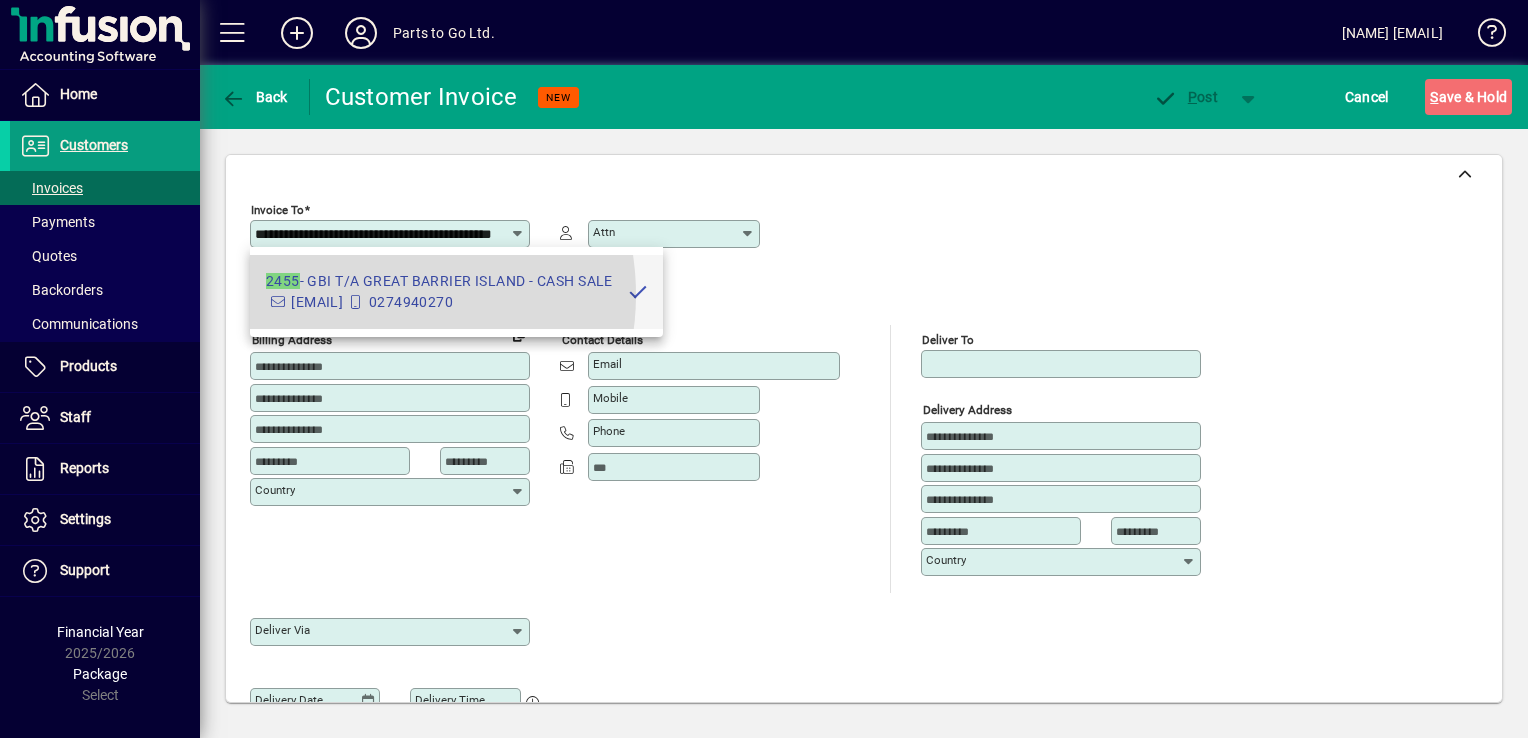 scroll, scrollTop: 0, scrollLeft: 0, axis: both 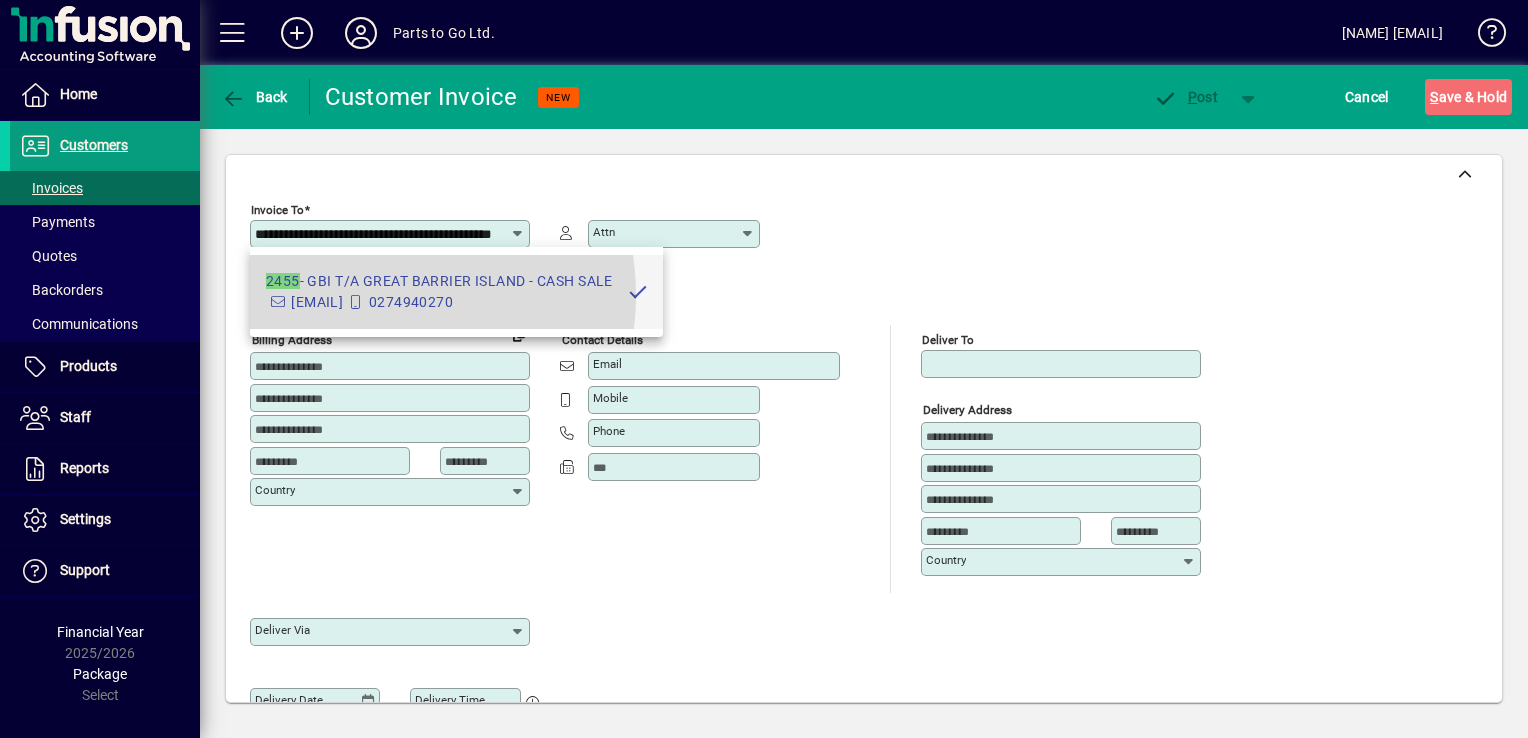 type on "******" 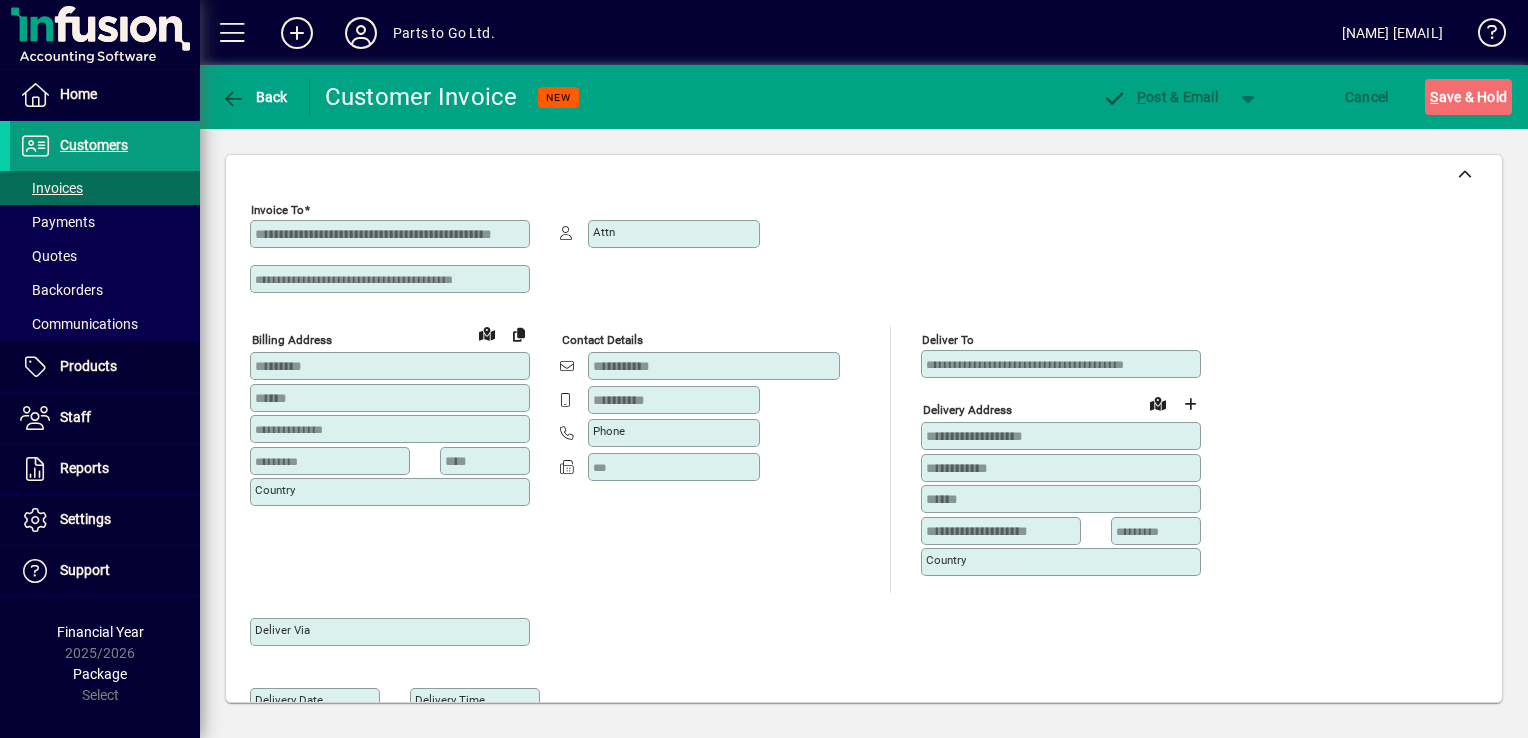 type on "**********" 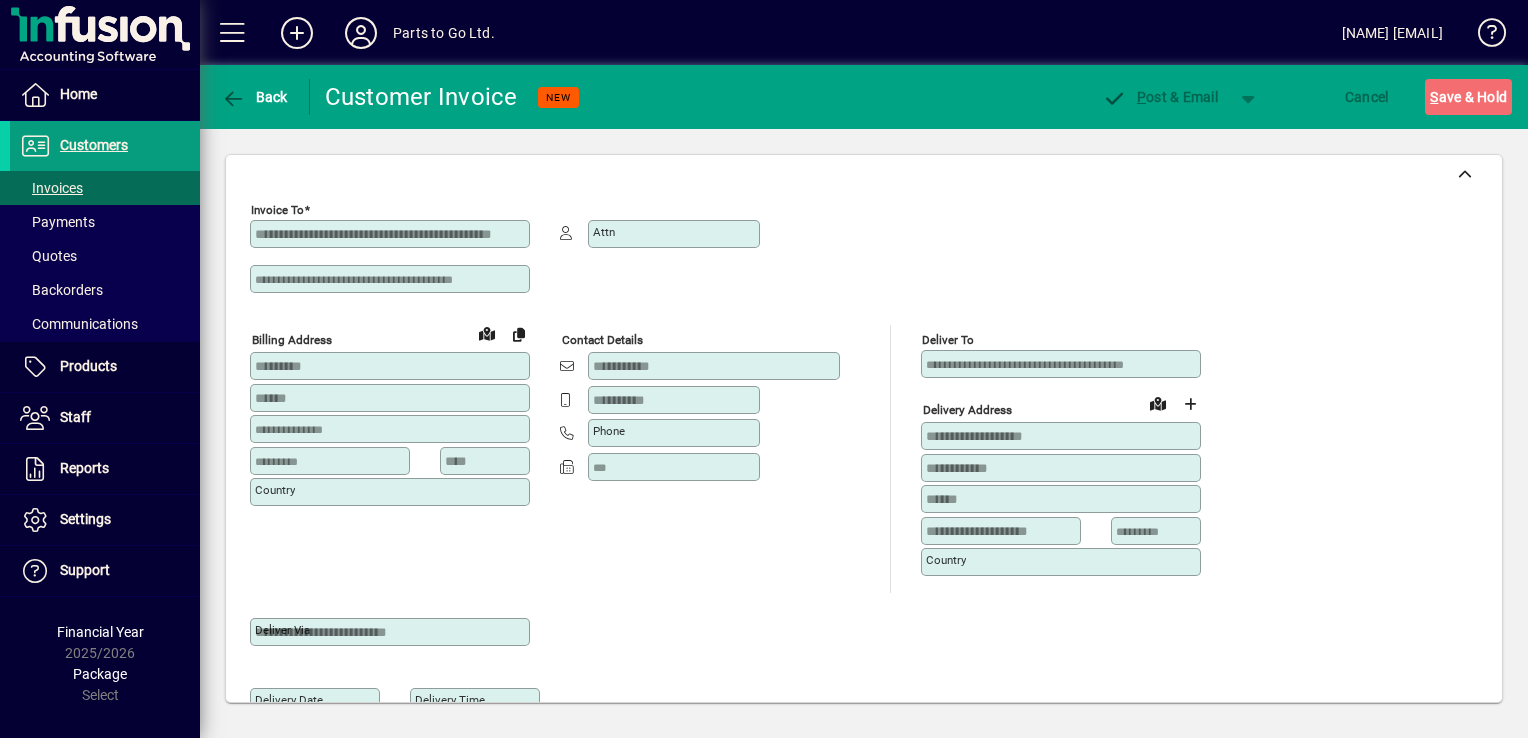 type on "**********" 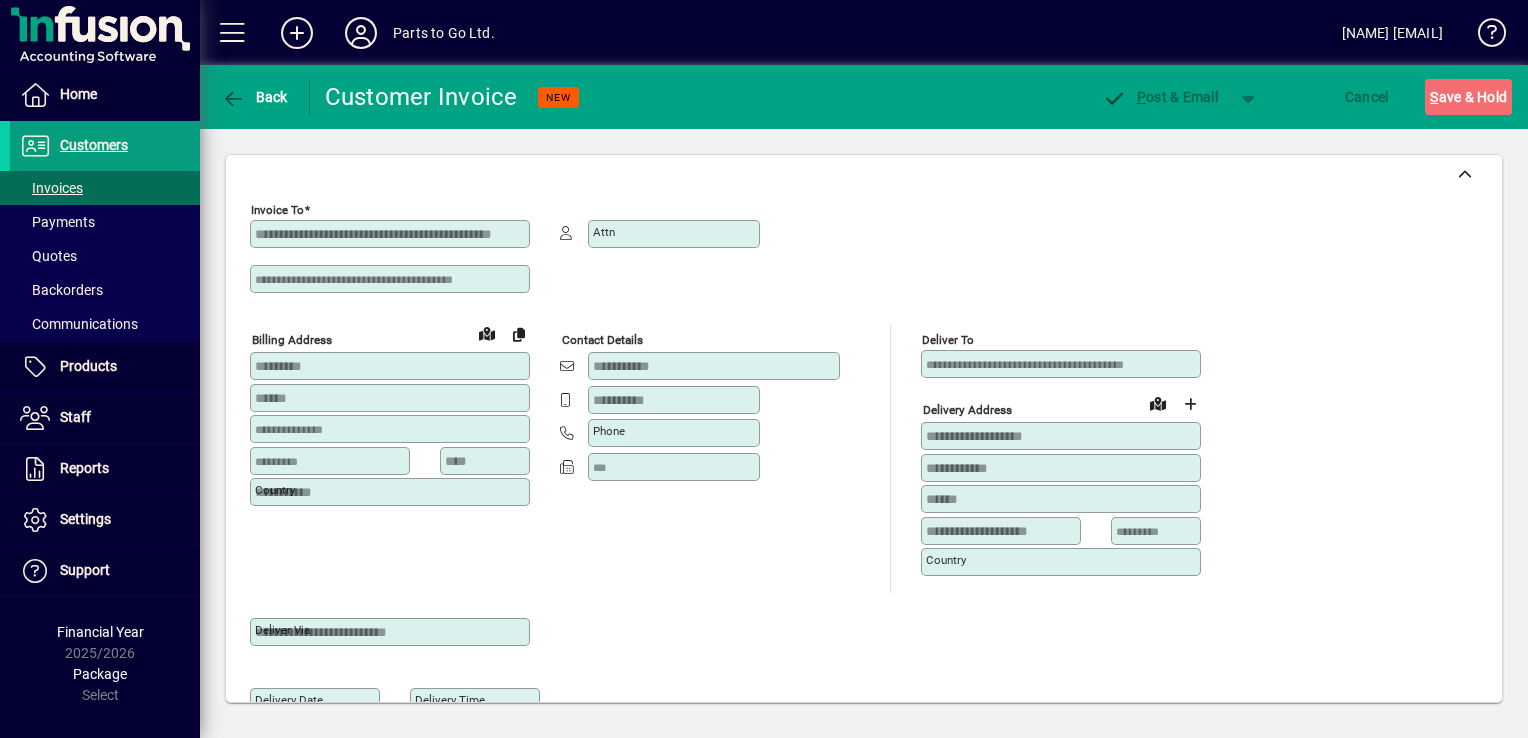 type on "**********" 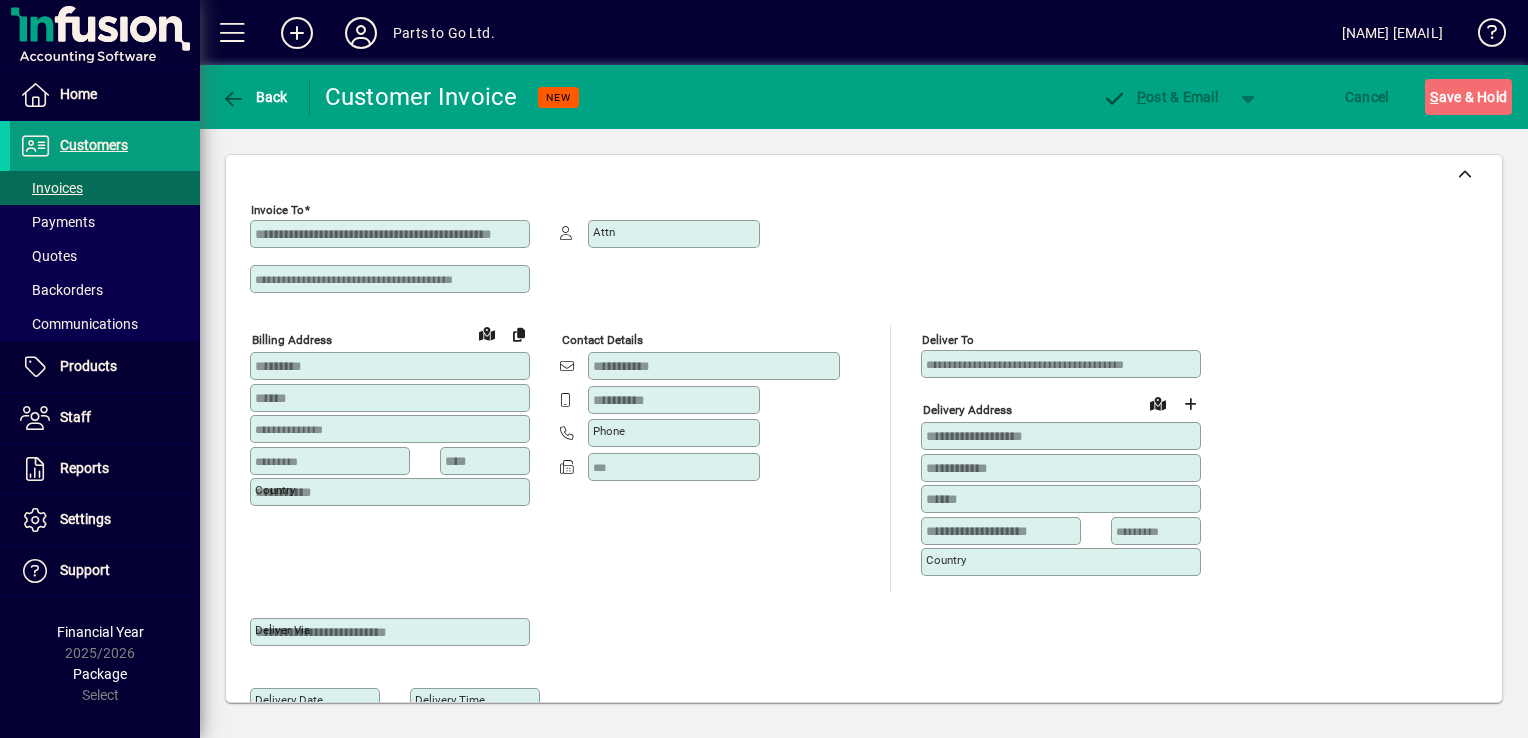 type on "**********" 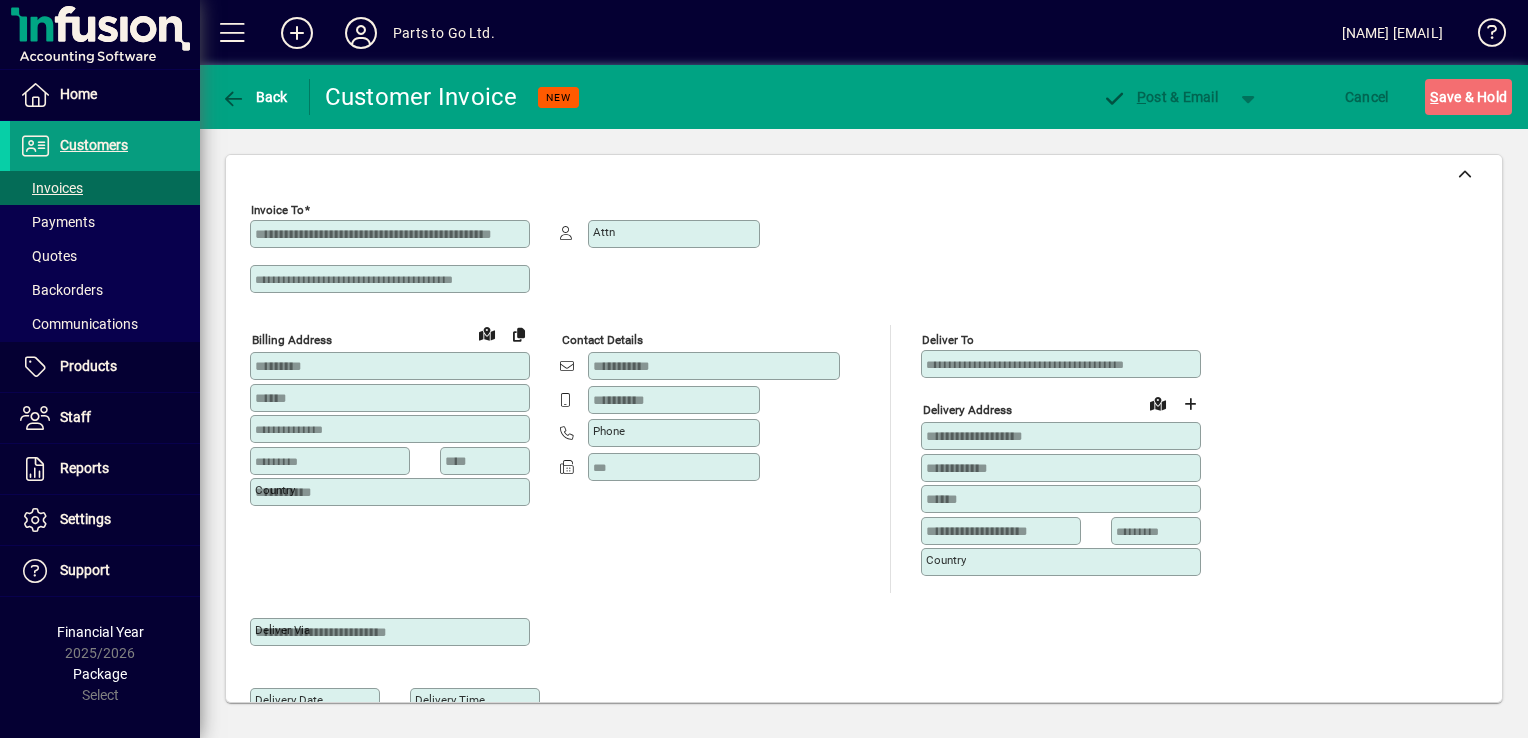 type on "**********" 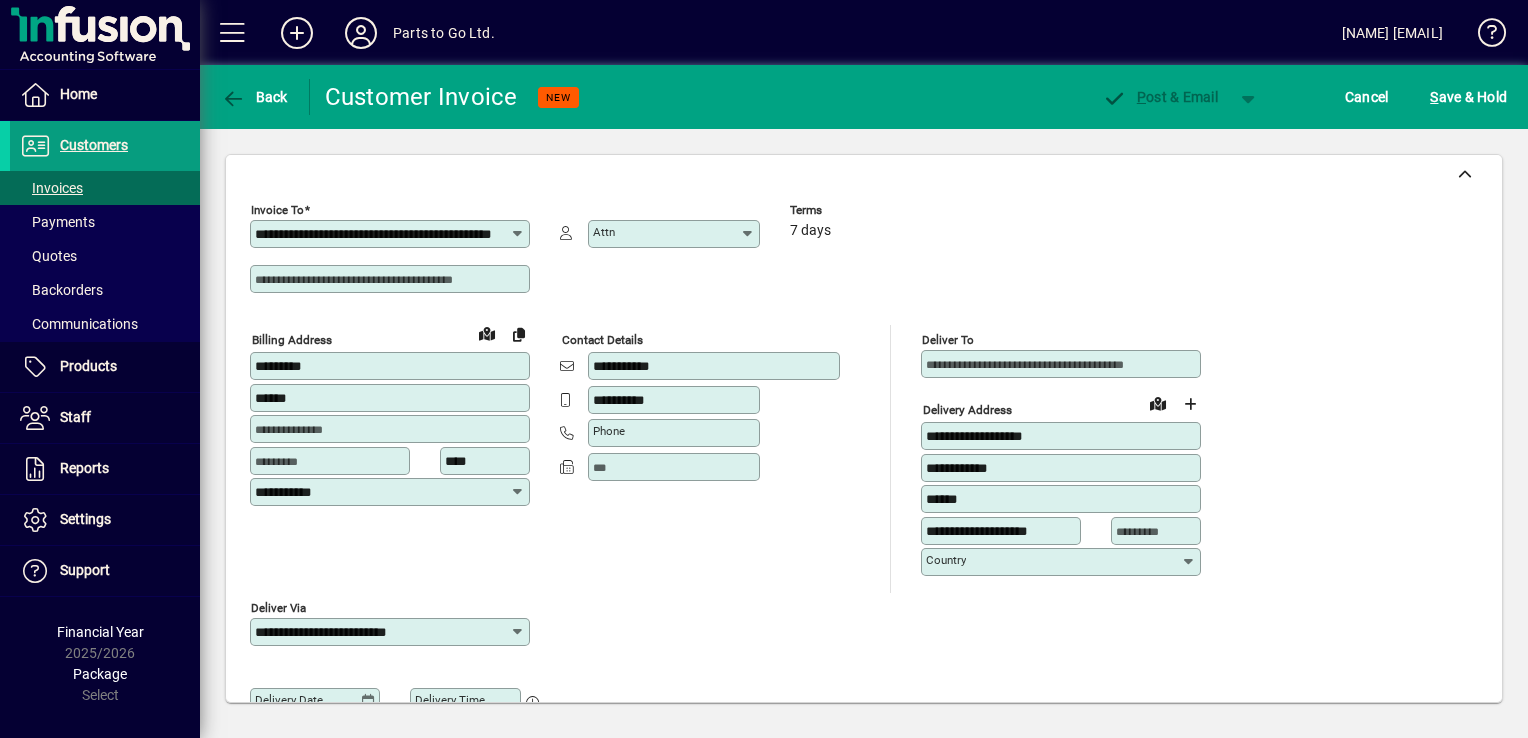 click at bounding box center (392, 279) 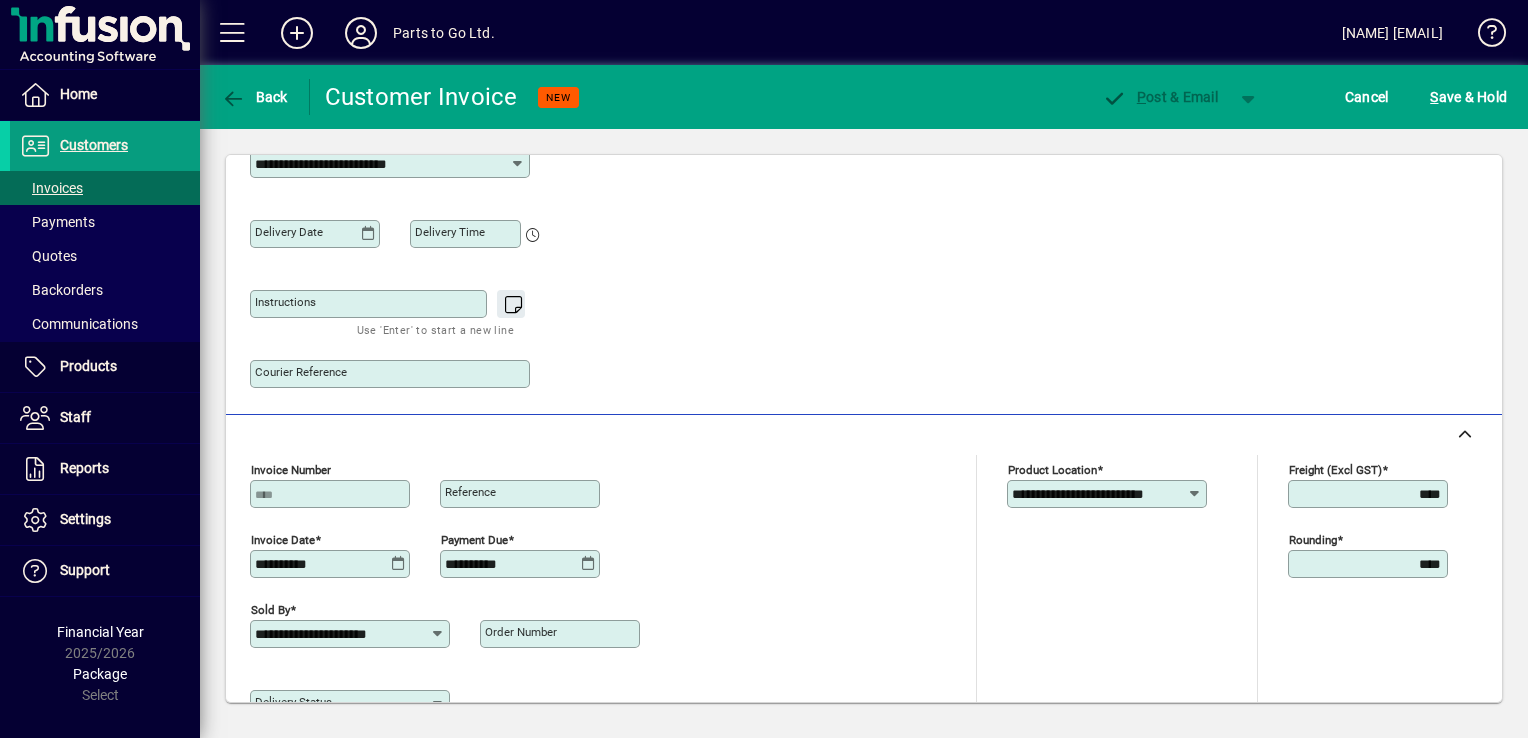 scroll, scrollTop: 500, scrollLeft: 0, axis: vertical 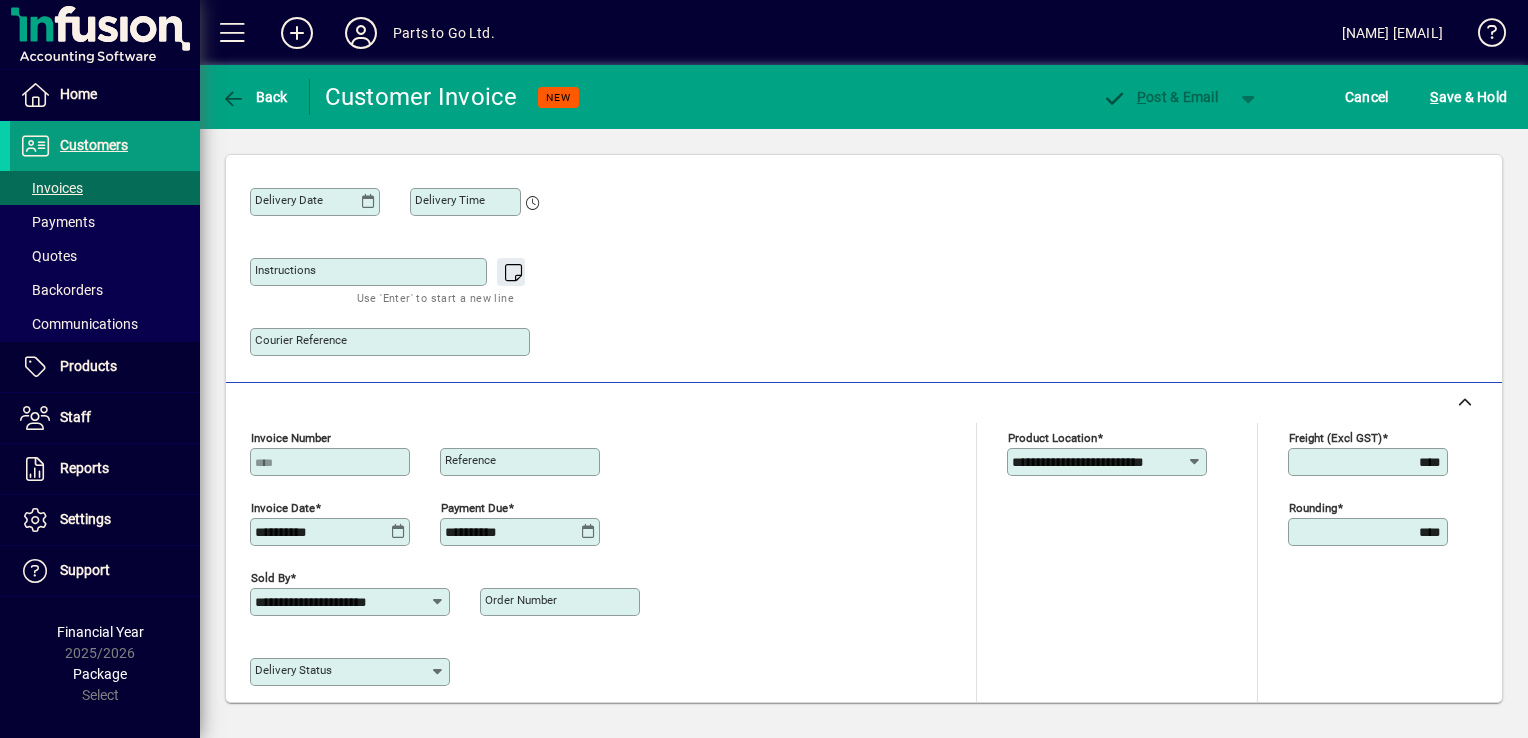 type on "********" 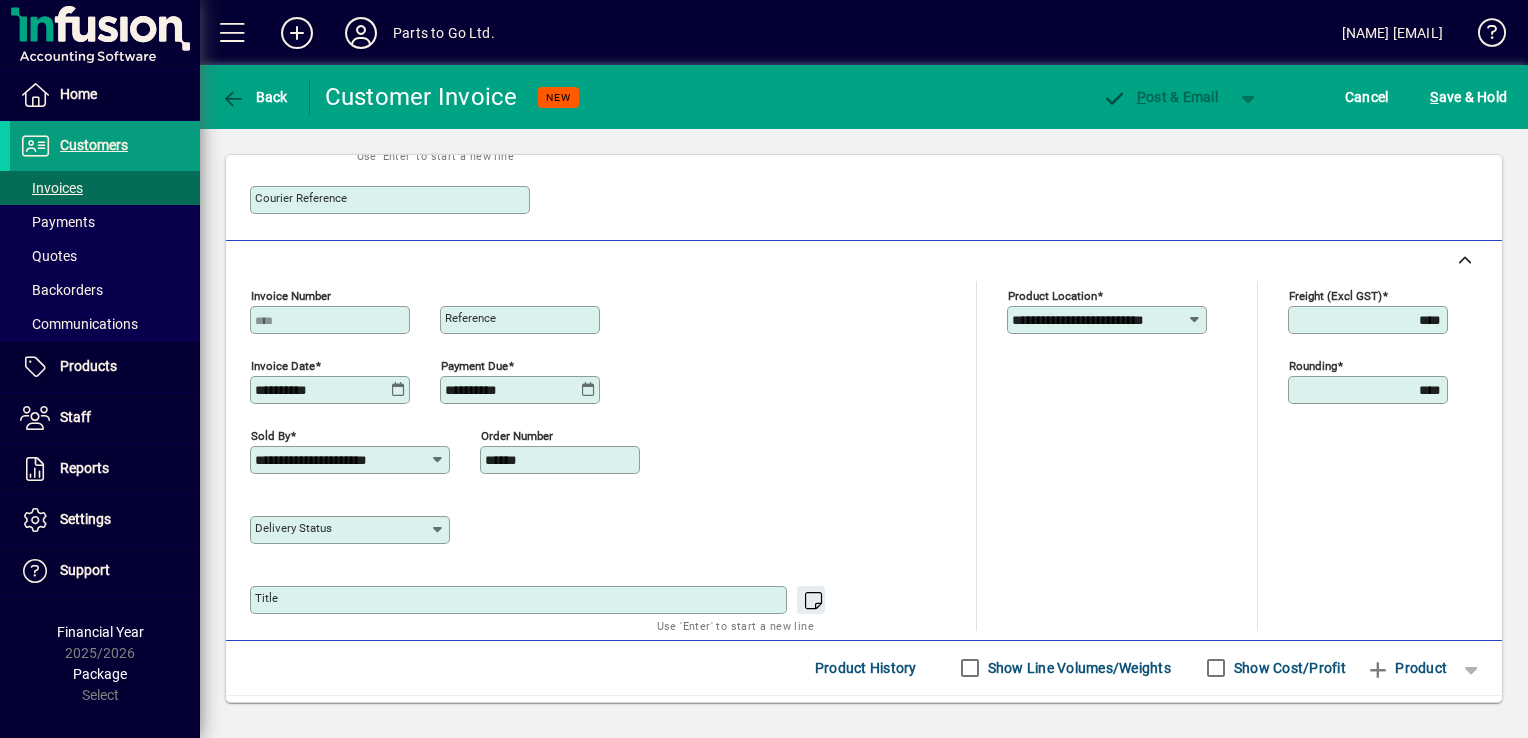 scroll, scrollTop: 700, scrollLeft: 0, axis: vertical 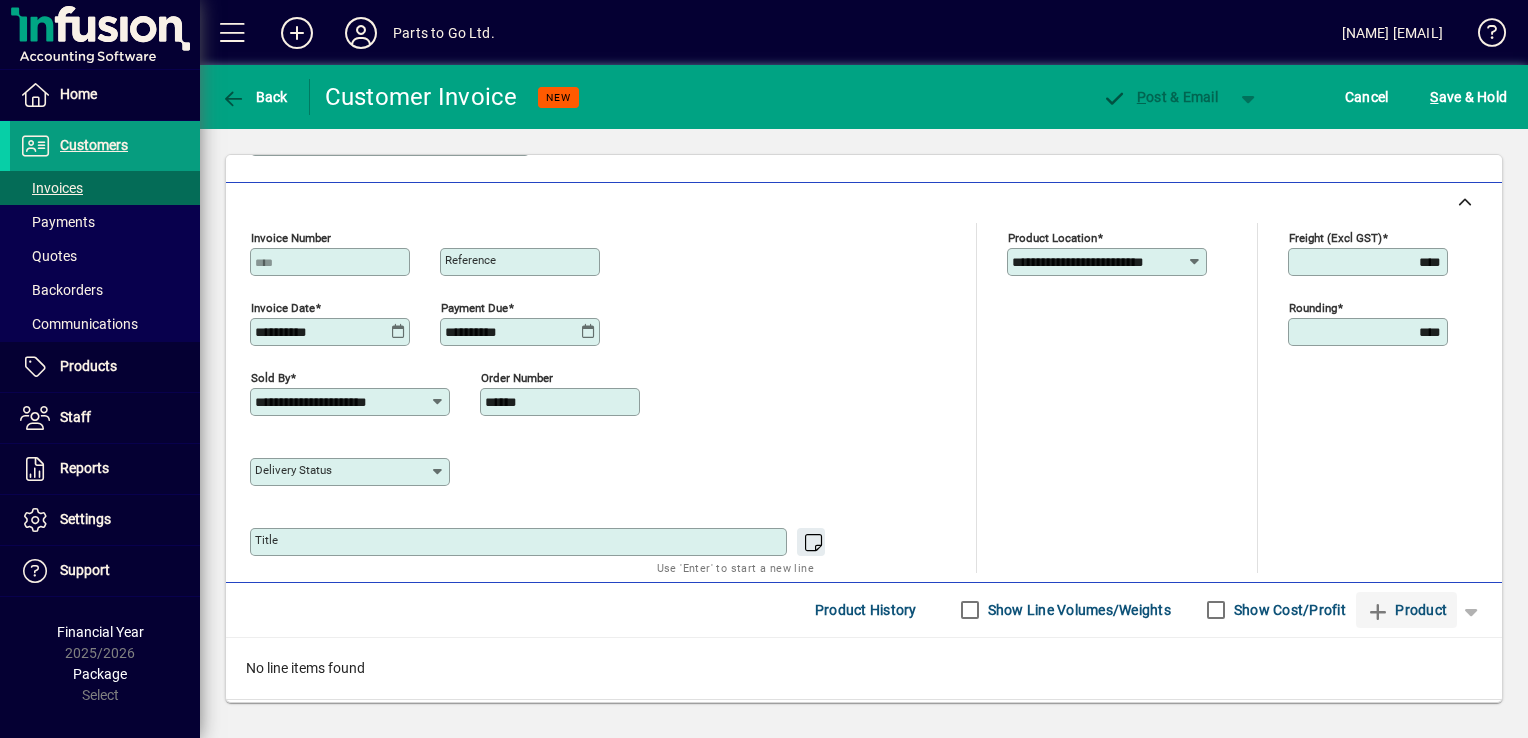 type on "******" 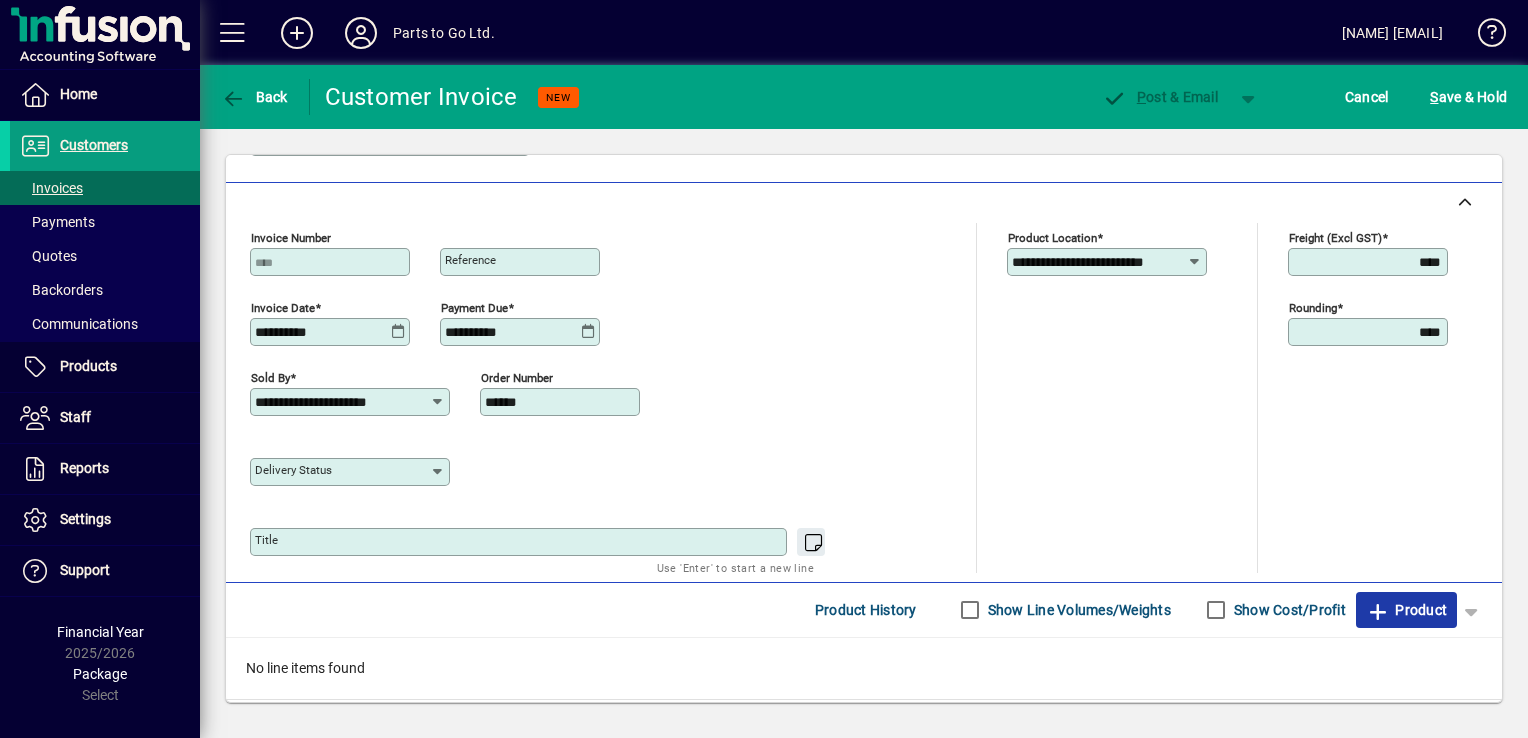 click on "Product" 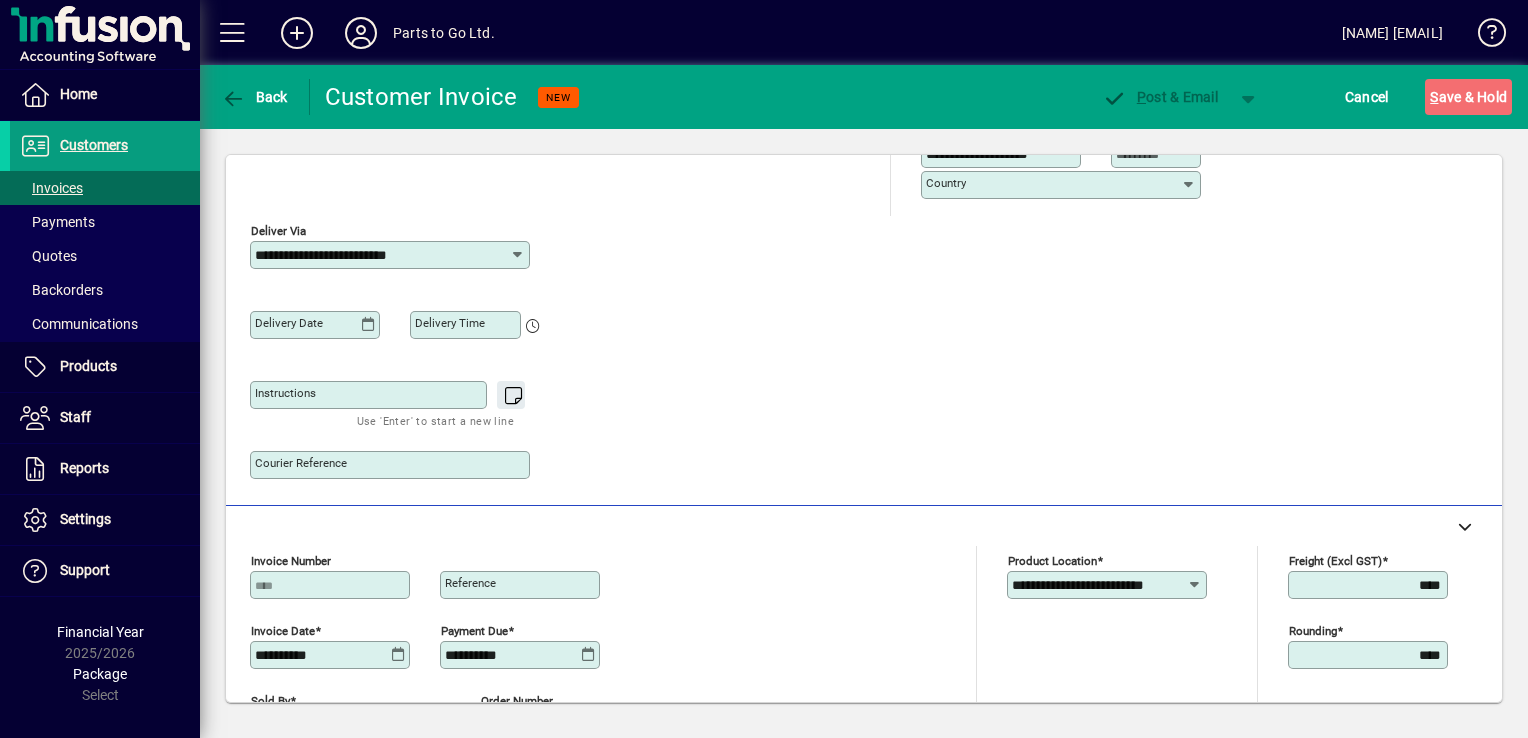 scroll, scrollTop: 104, scrollLeft: 0, axis: vertical 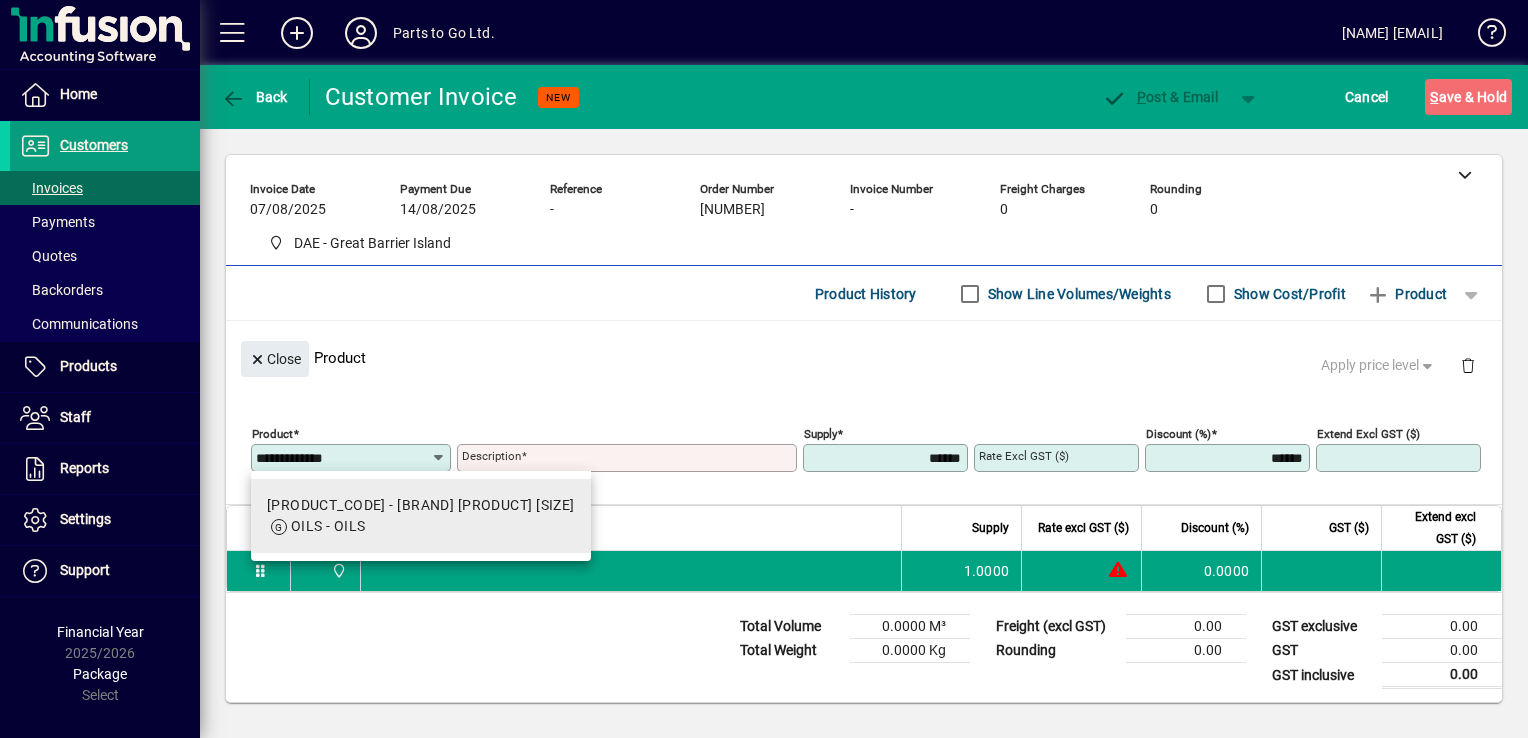 click on "[PRODUCT_CODE] - [BRAND] [PRODUCT] [SIZE]" at bounding box center (421, 505) 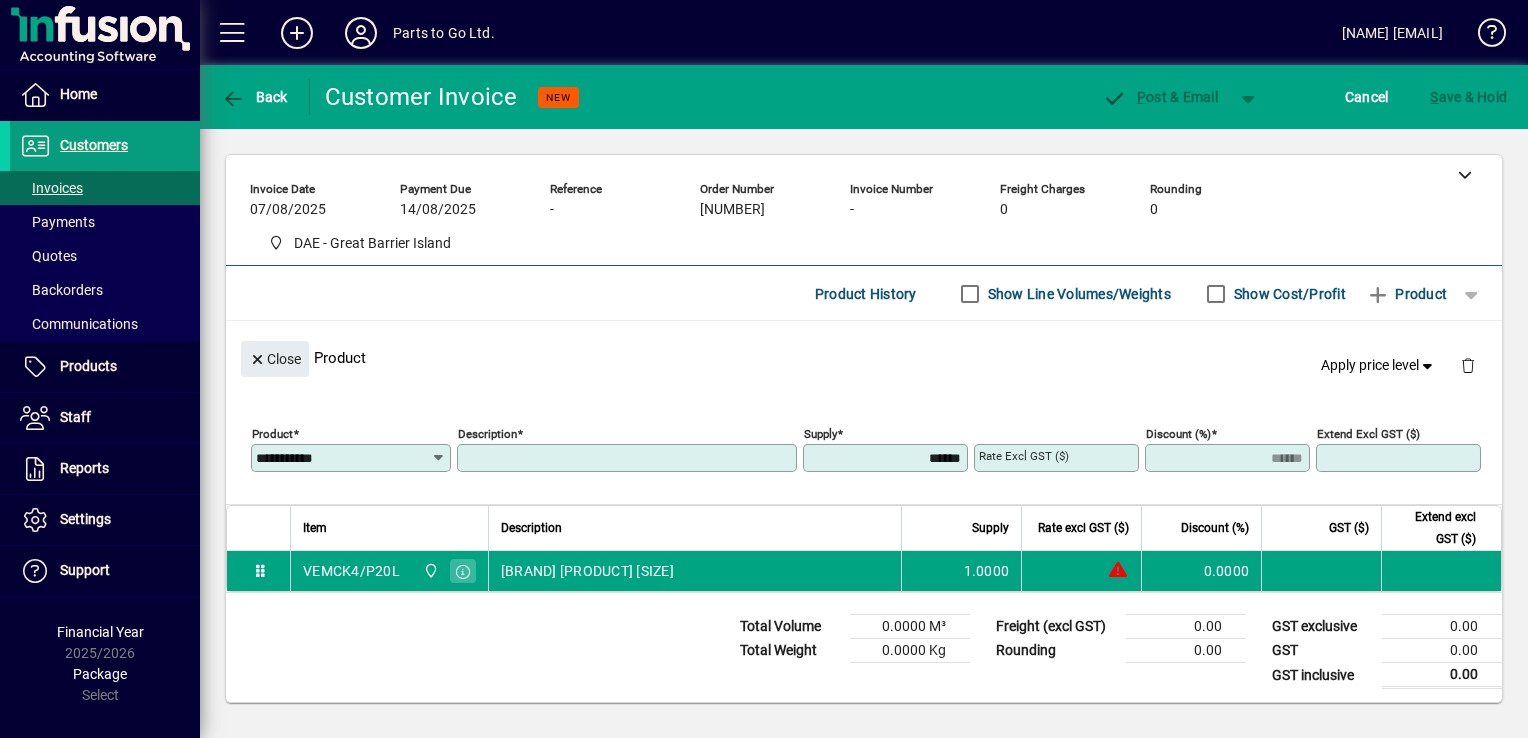 type on "**********" 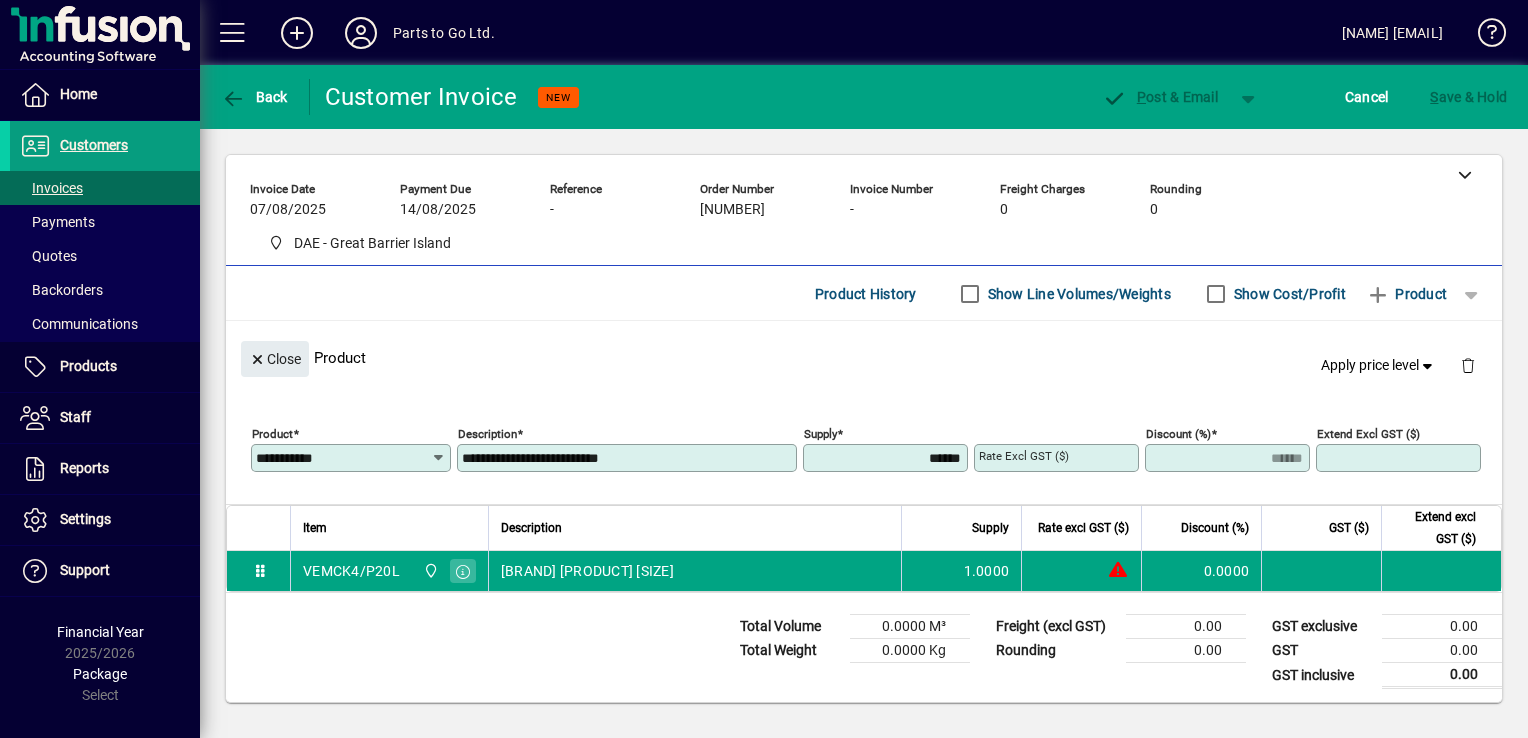 type on "********" 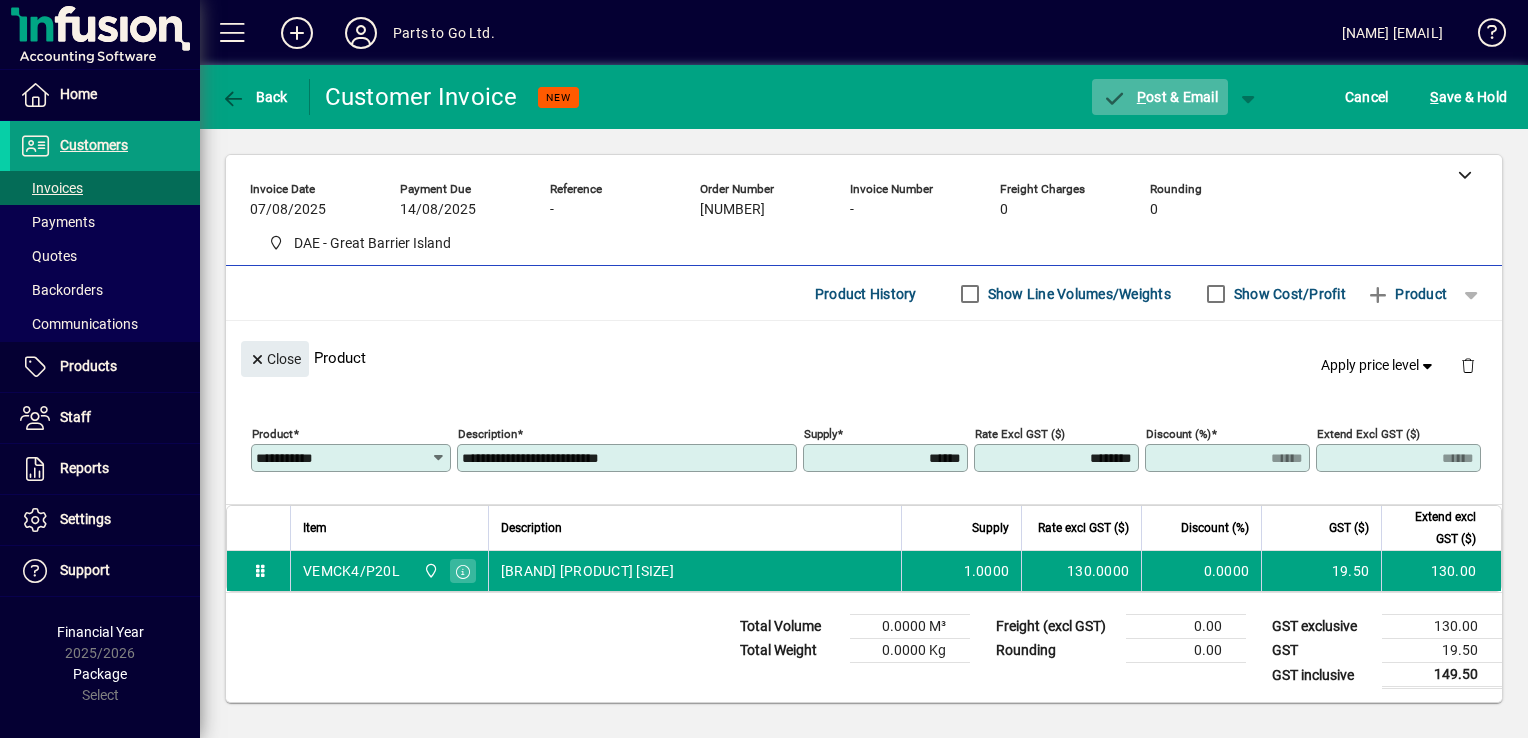 click on "P ost & Email" 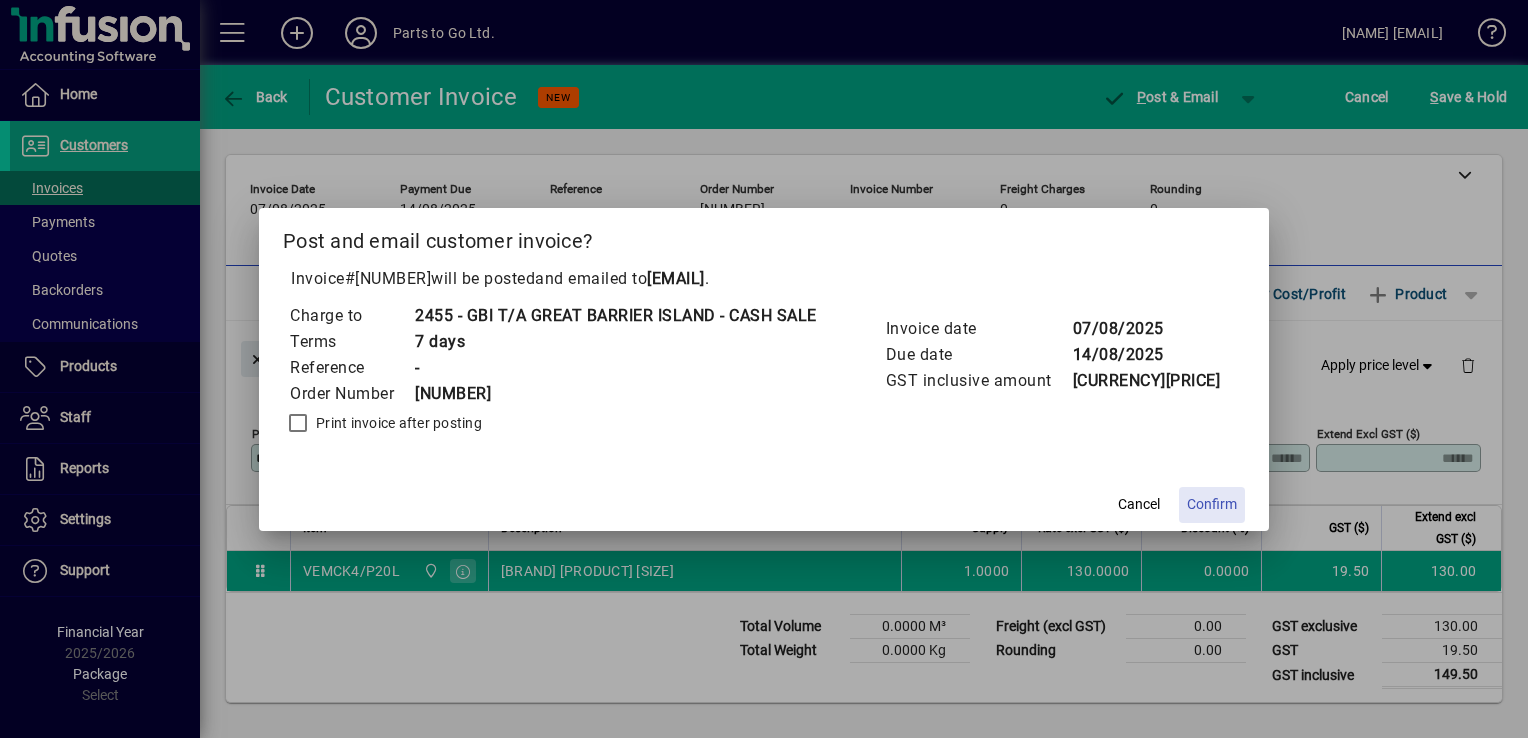 click on "Confirm" 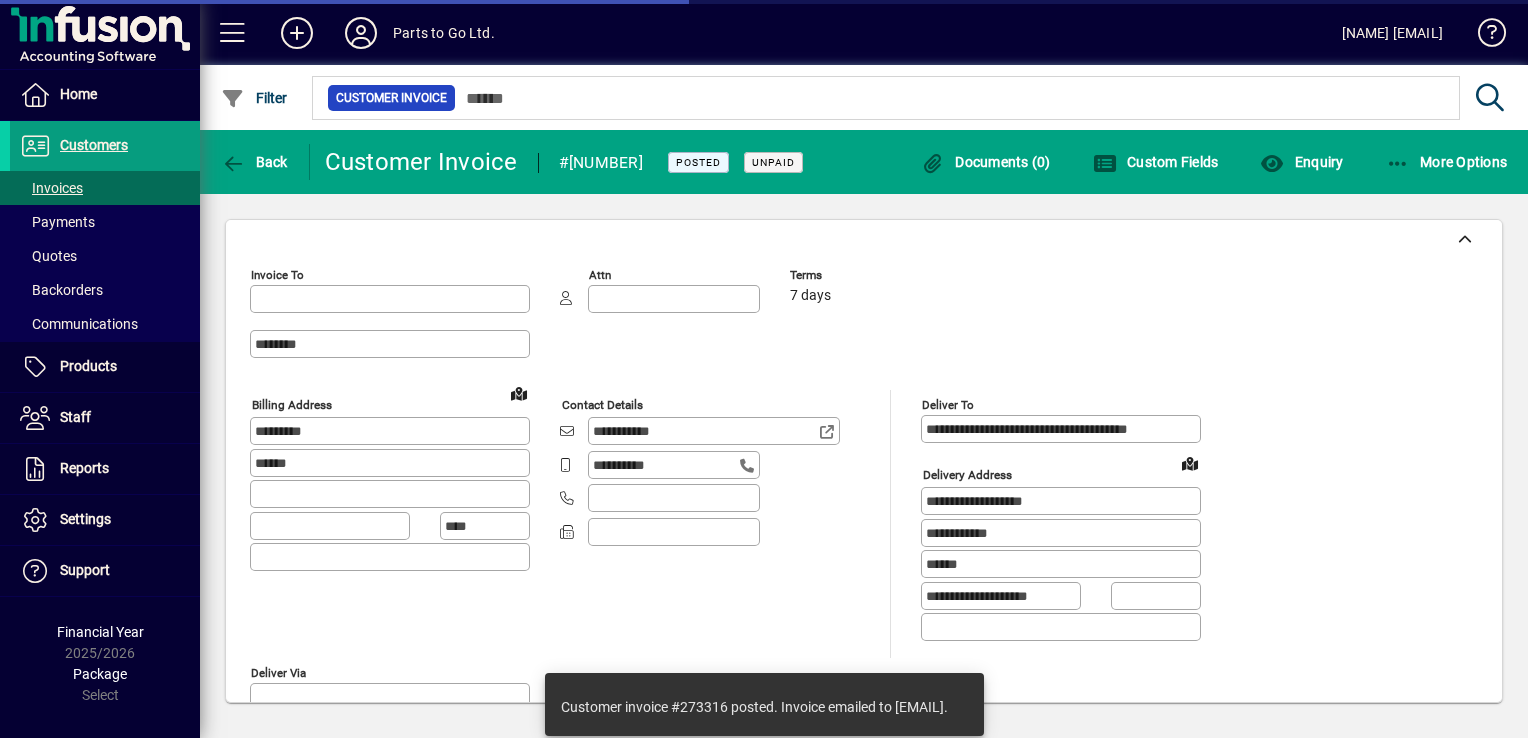 type on "**********" 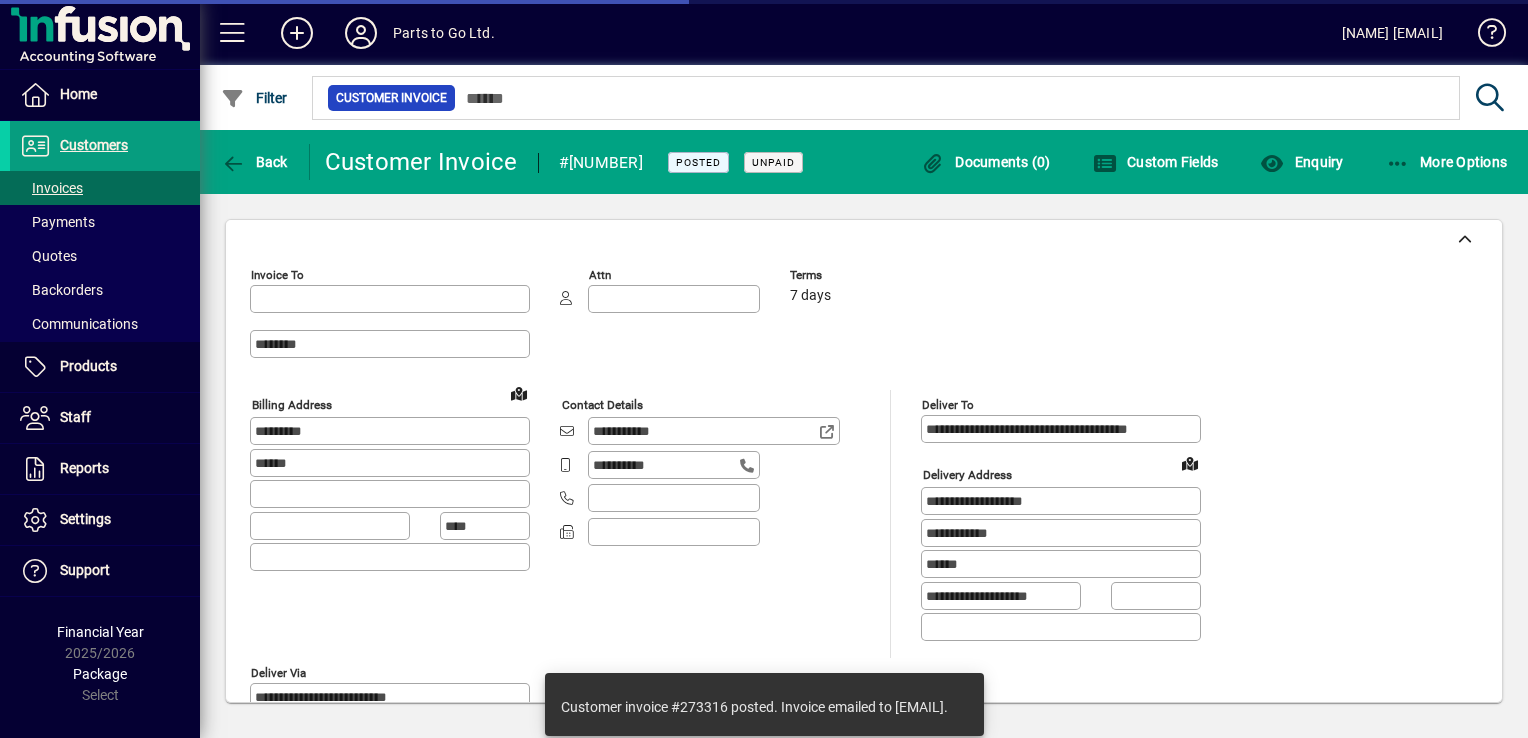type on "**********" 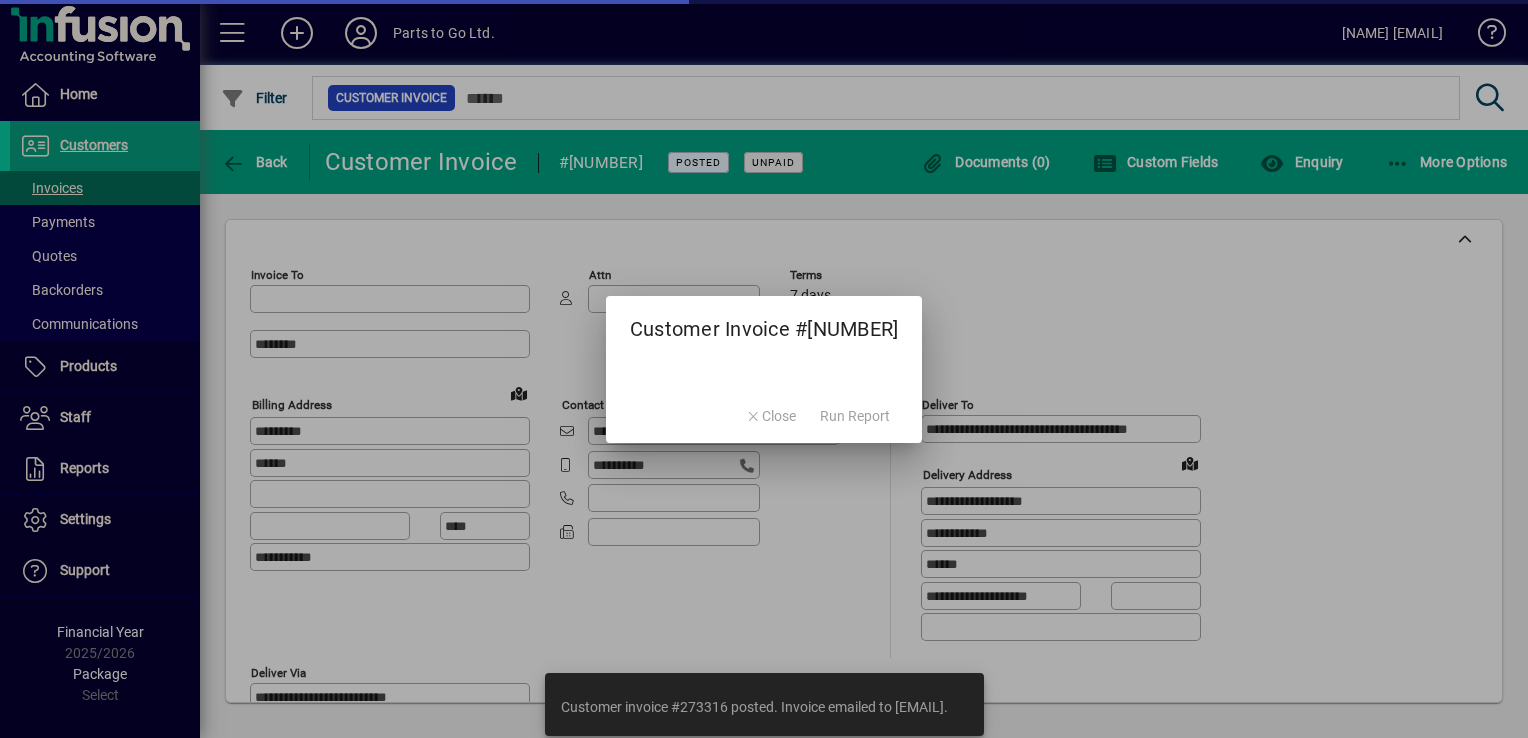 type on "**********" 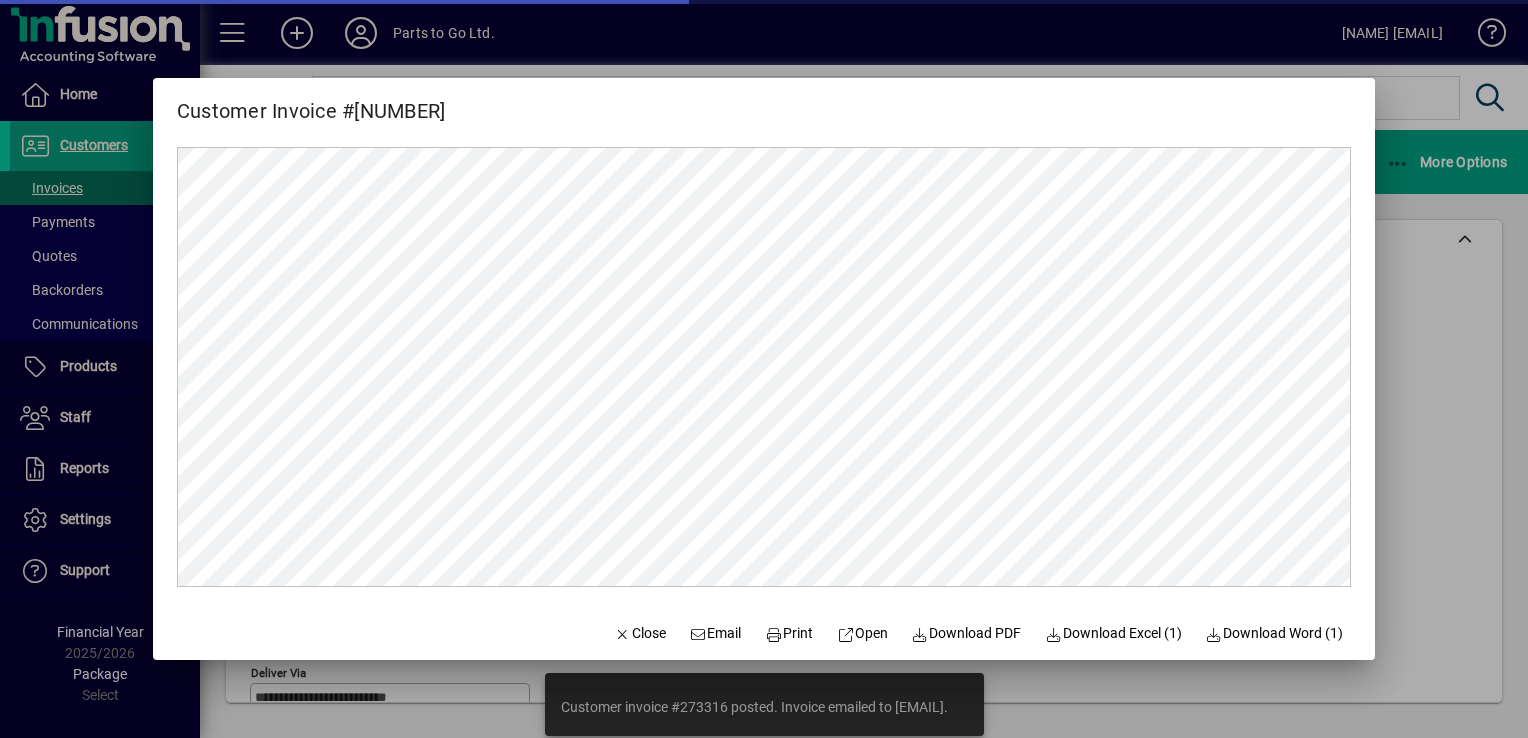 scroll, scrollTop: 0, scrollLeft: 0, axis: both 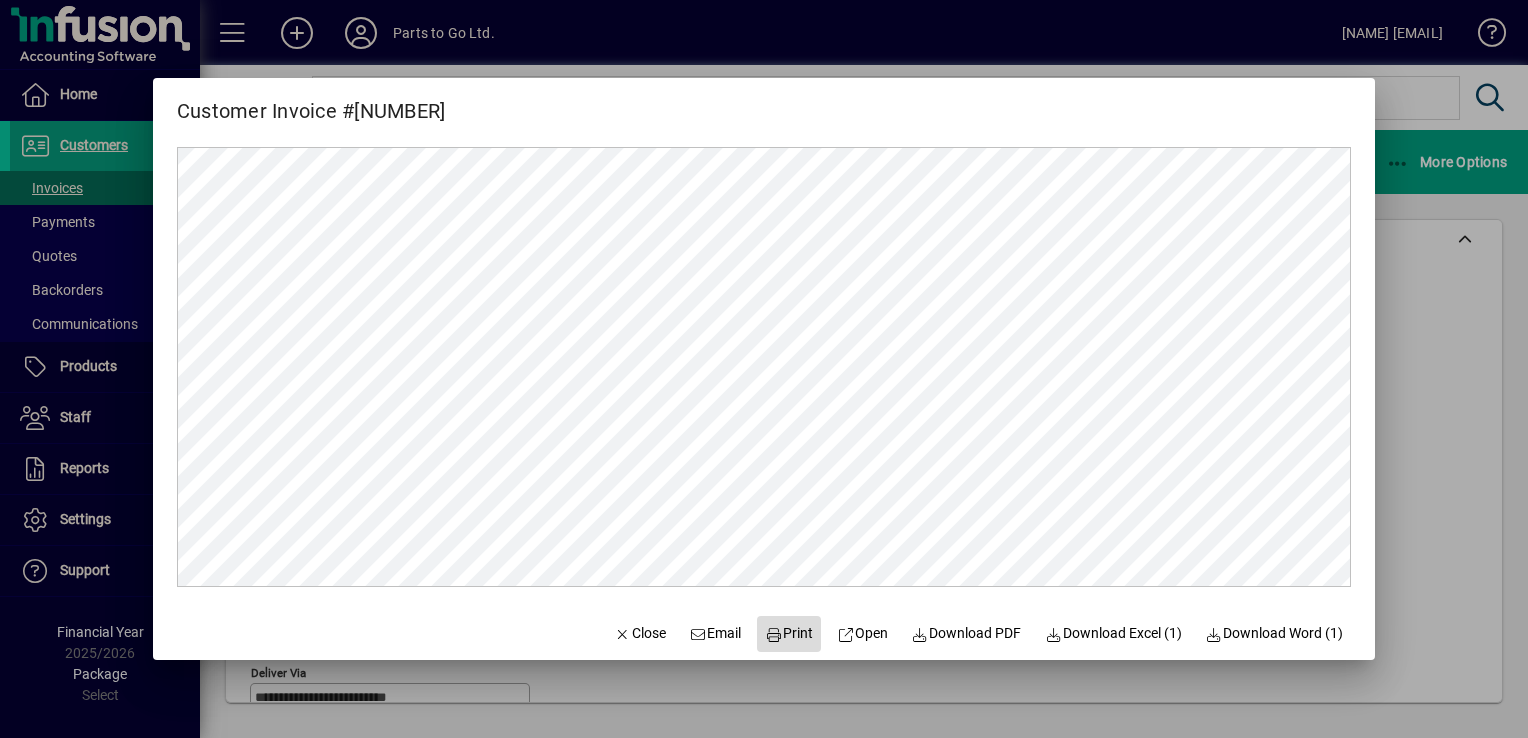 click on "Print" 